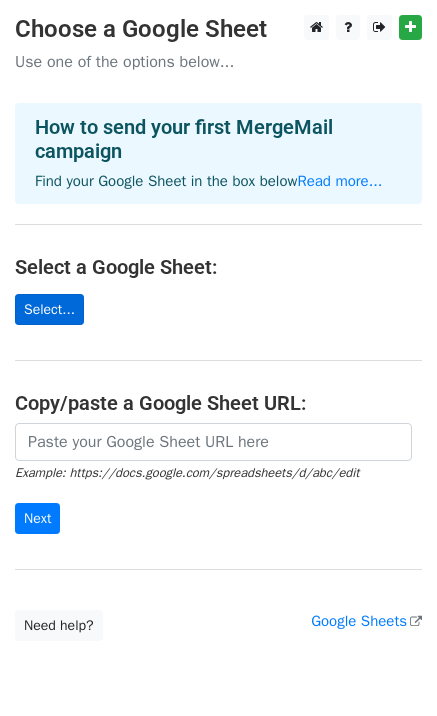 scroll, scrollTop: 0, scrollLeft: 0, axis: both 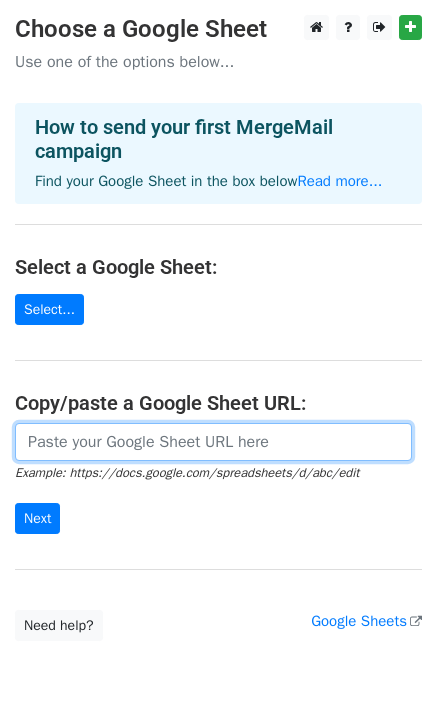 click at bounding box center [213, 442] 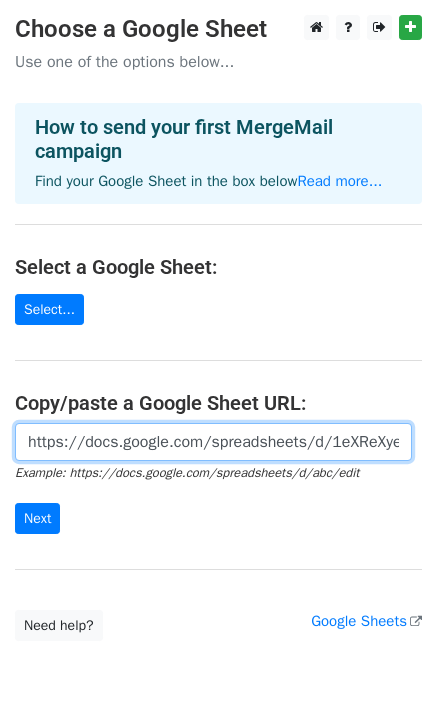 scroll, scrollTop: 0, scrollLeft: 431, axis: horizontal 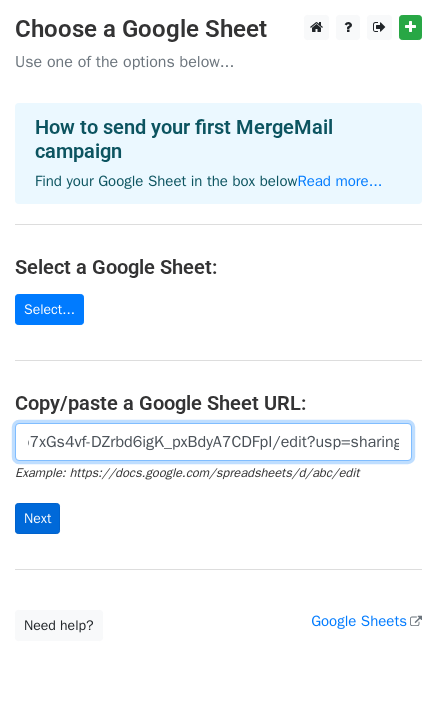 type on "https://docs.google.com/spreadsheets/d/1eXReXyeOH4wVb7xGs4vf-DZrbd6igK_pxBdyA7CDFpI/edit?usp=sharing" 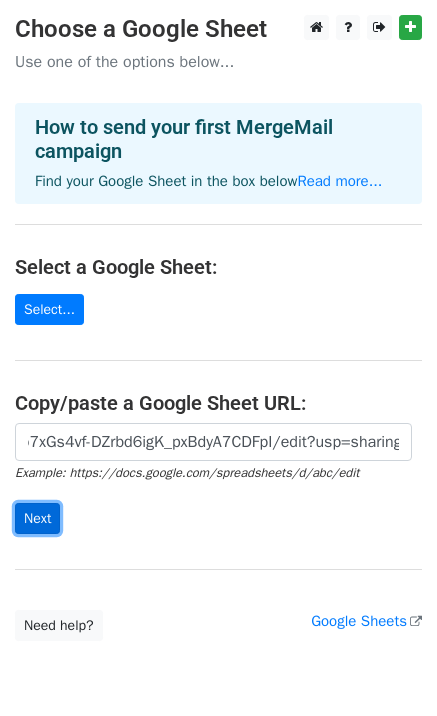 scroll, scrollTop: 0, scrollLeft: 0, axis: both 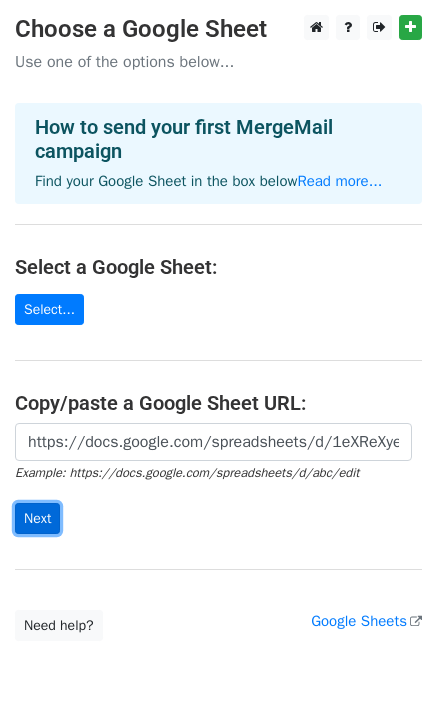 click on "Next" at bounding box center [37, 518] 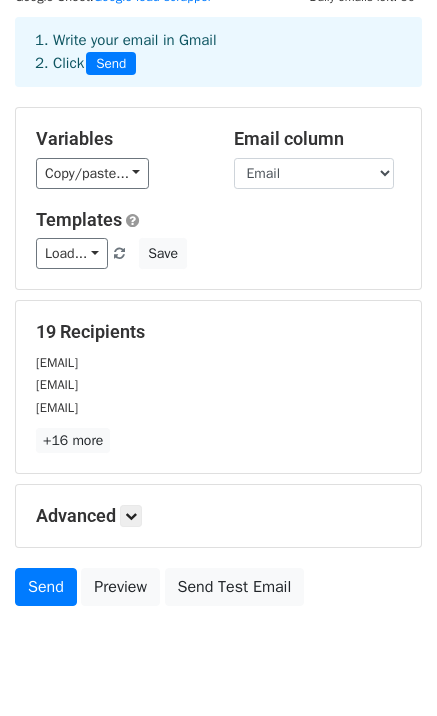 scroll, scrollTop: 84, scrollLeft: 0, axis: vertical 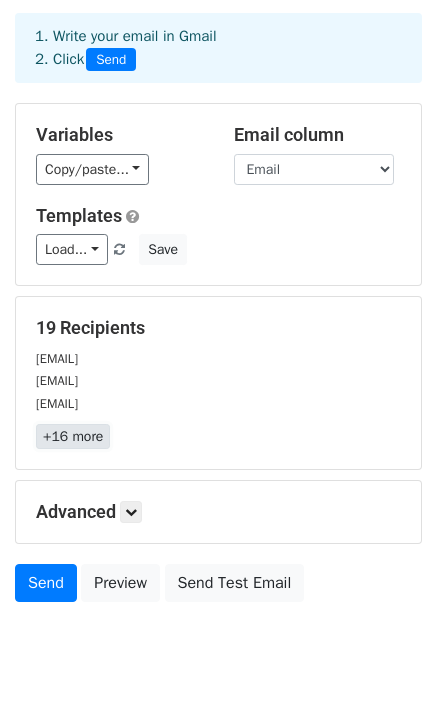 click on "+16 more" at bounding box center [73, 436] 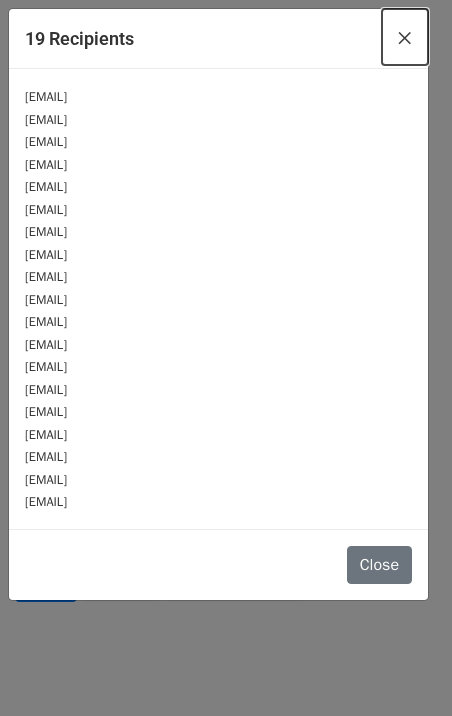 click on "×" at bounding box center (405, 37) 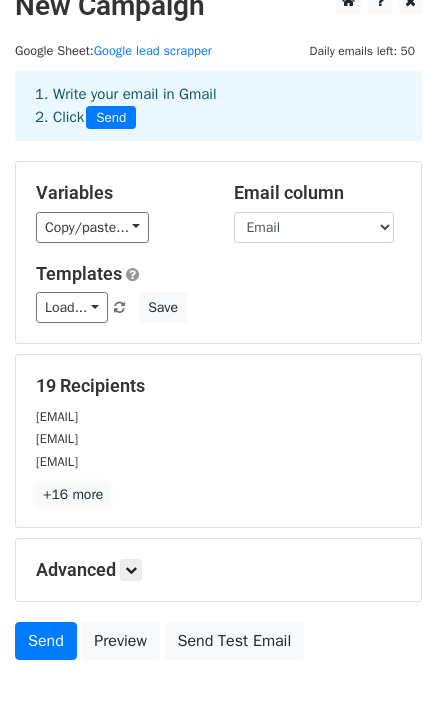 scroll, scrollTop: 20, scrollLeft: 0, axis: vertical 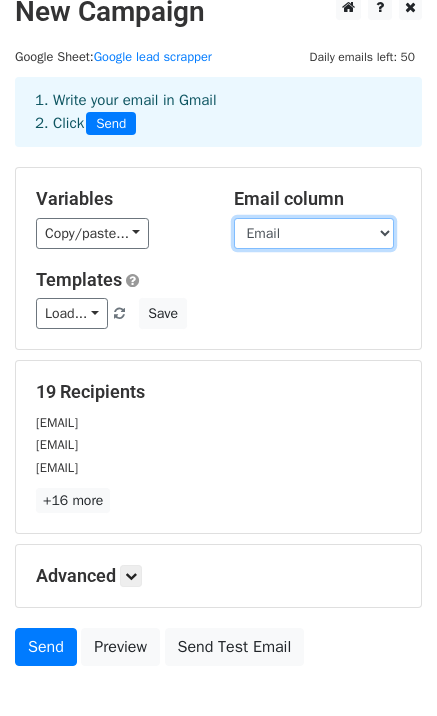 click on "name
category
website
Email
Column E
Column F
Column G
Merge status
Filter Rows to Merge" at bounding box center [314, 233] 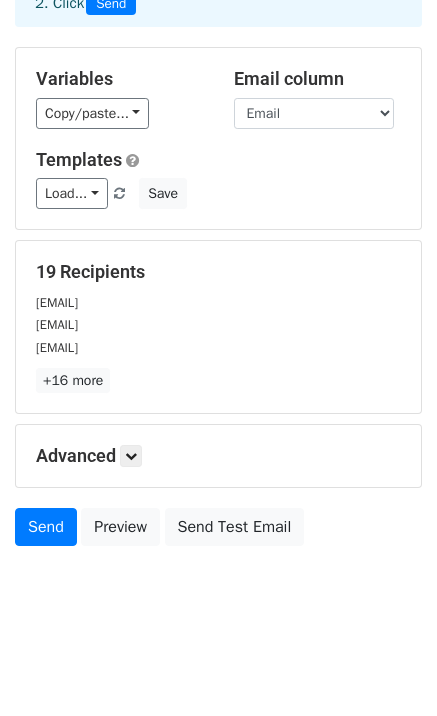 click on "Advanced
Tracking
Track Opens
UTM Codes
Track Clicks
Filters
Only include spreadsheet rows that match the following filters:
Schedule
Send now
Unsubscribe
Add unsubscribe link
Copy unsubscribe link" at bounding box center (218, 456) 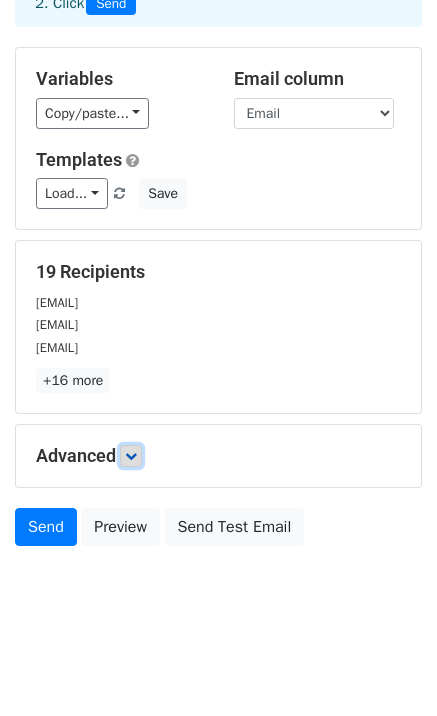 click at bounding box center [131, 456] 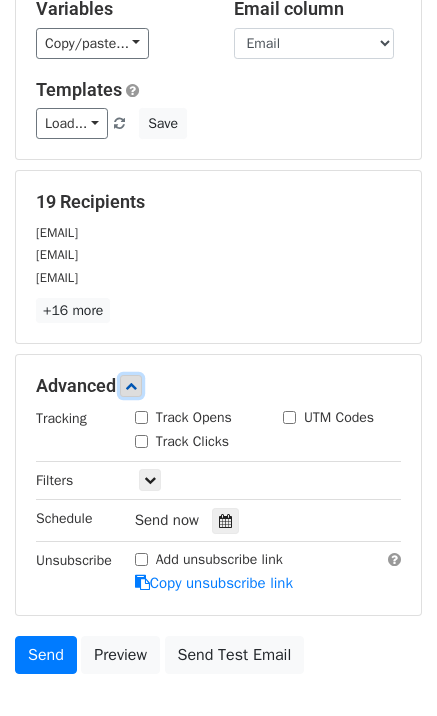 scroll, scrollTop: 230, scrollLeft: 0, axis: vertical 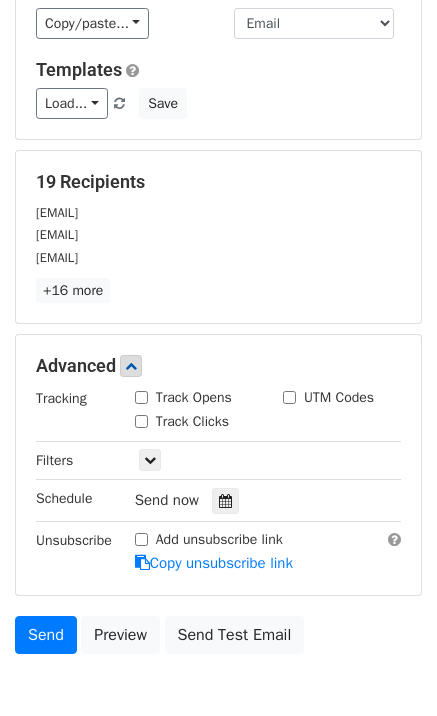 click on "Track Opens" at bounding box center [141, 397] 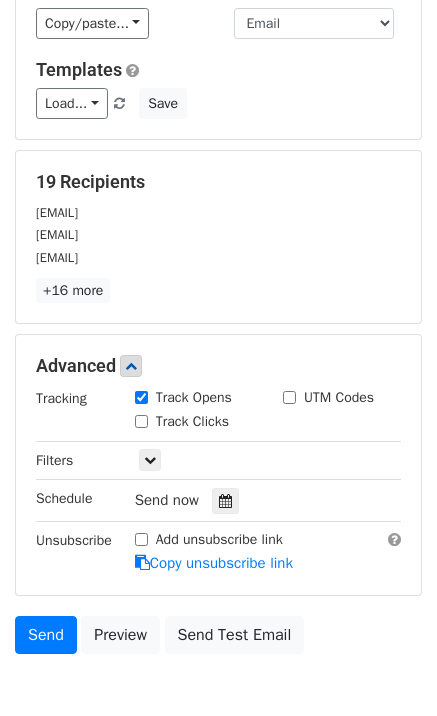 click on "Track Clicks" at bounding box center [141, 421] 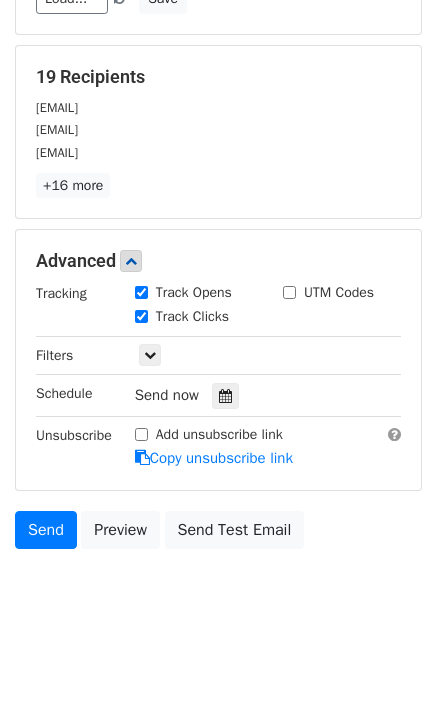 scroll, scrollTop: 336, scrollLeft: 0, axis: vertical 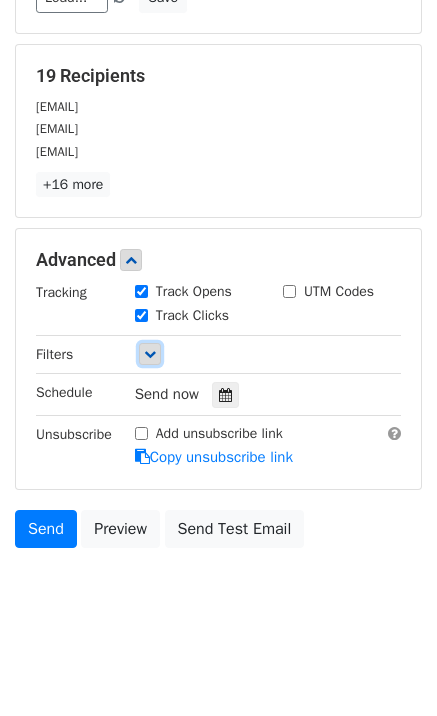 click at bounding box center (150, 354) 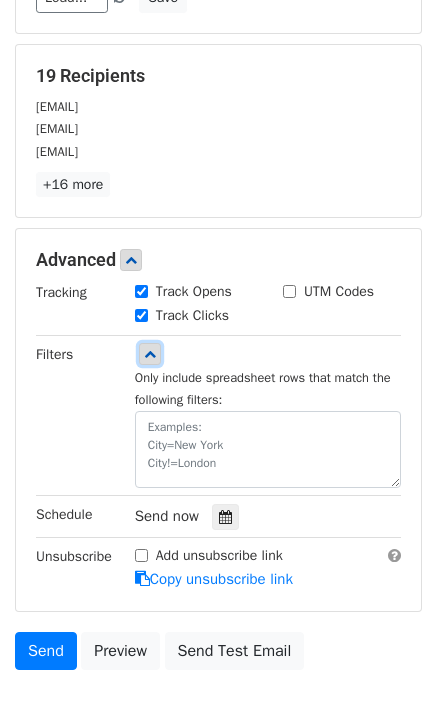 click at bounding box center (150, 354) 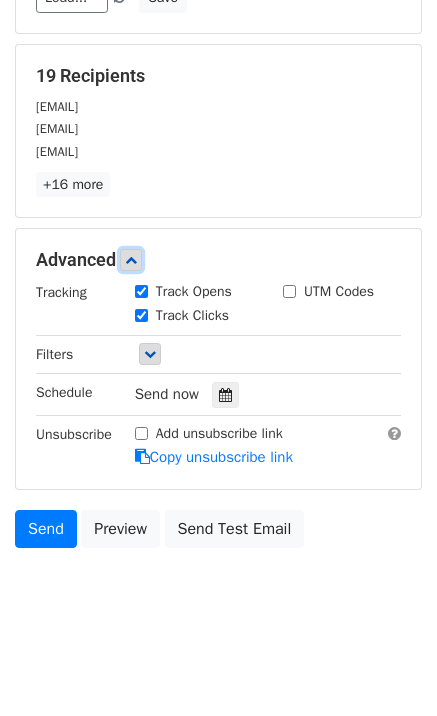 click at bounding box center (131, 260) 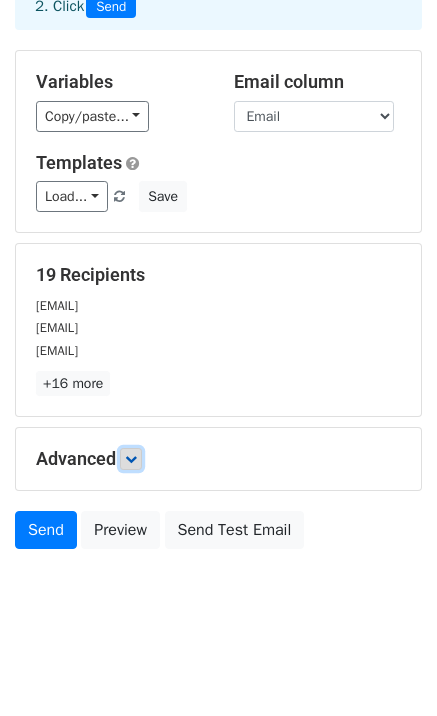 scroll, scrollTop: 140, scrollLeft: 0, axis: vertical 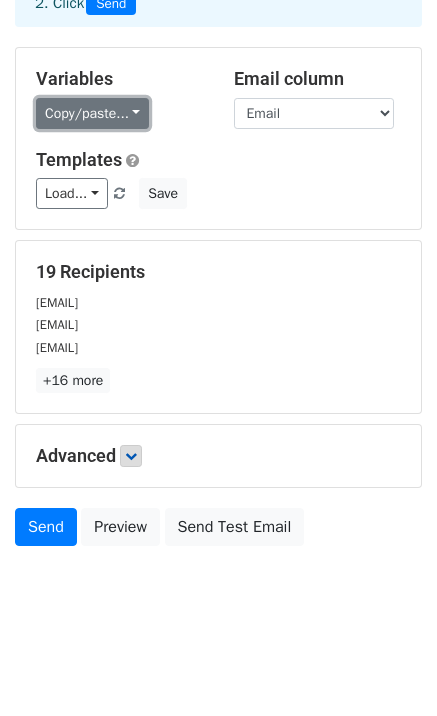 click on "Copy/paste..." at bounding box center (92, 113) 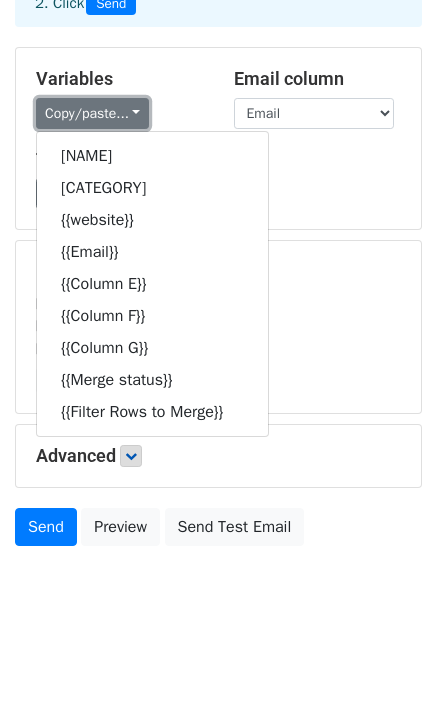 click on "Copy/paste..." at bounding box center [92, 113] 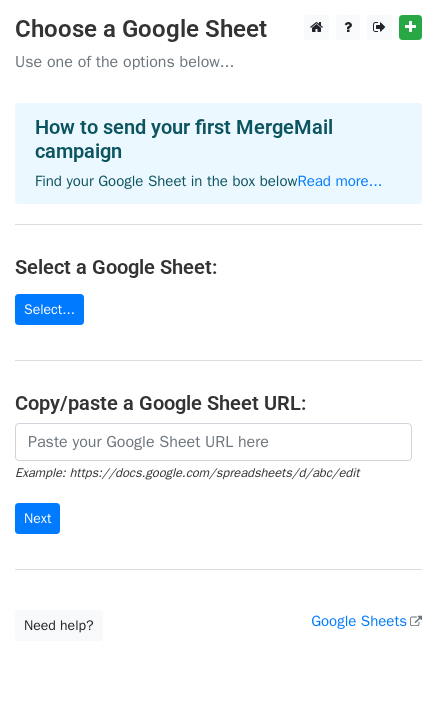 scroll, scrollTop: 0, scrollLeft: 0, axis: both 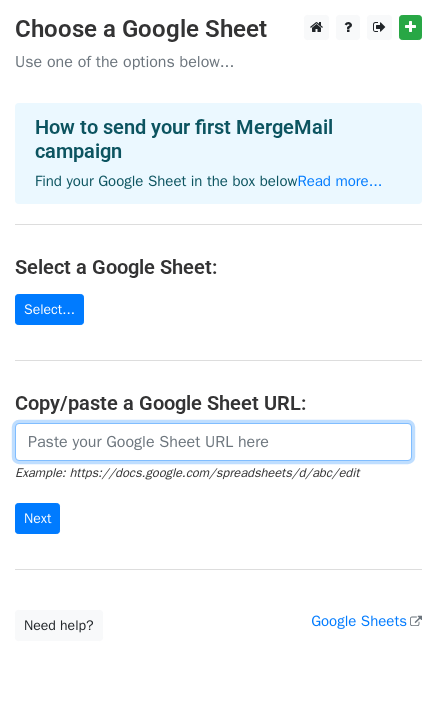 click at bounding box center [213, 442] 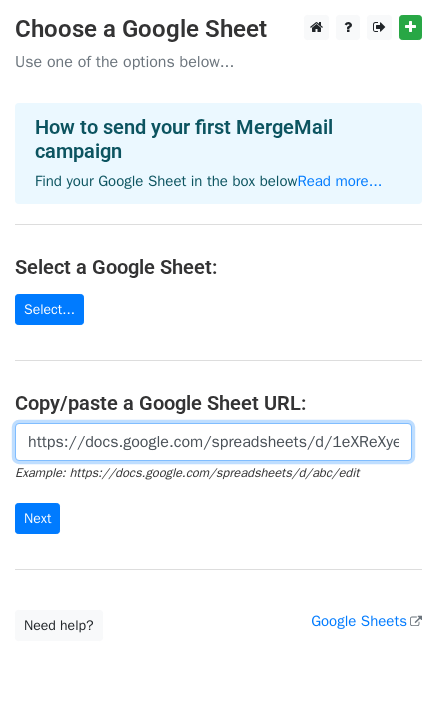 scroll, scrollTop: 0, scrollLeft: 431, axis: horizontal 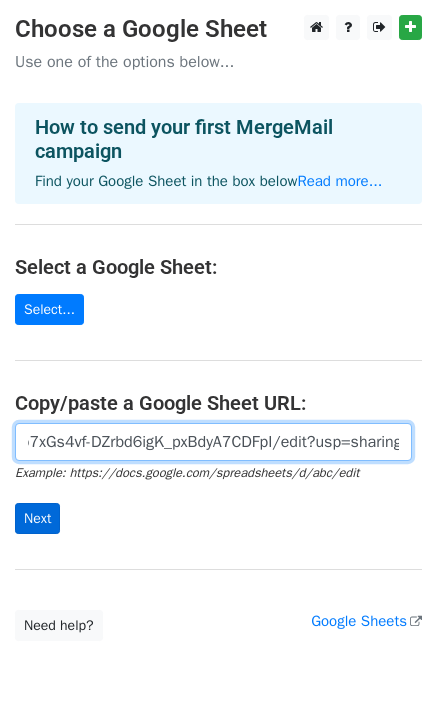 type on "https://docs.google.com/spreadsheets/d/1eXReXyeOH4wVb7xGs4vf-DZrbd6igK_pxBdyA7CDFpI/edit?usp=sharing" 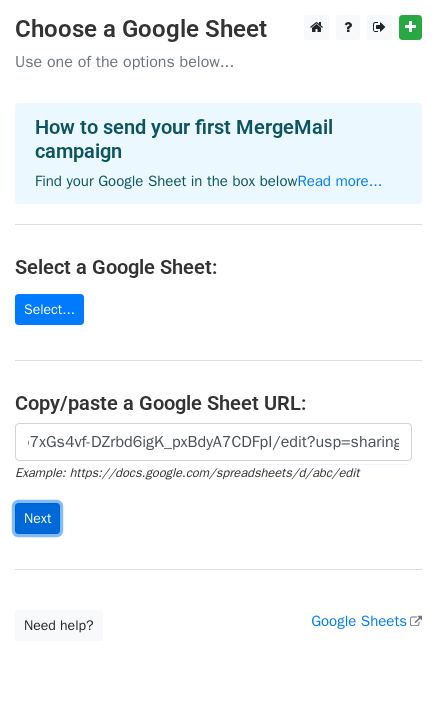 scroll, scrollTop: 0, scrollLeft: 0, axis: both 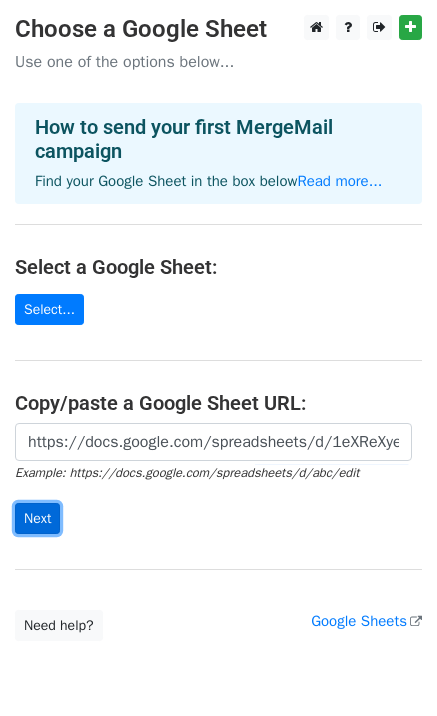 click on "Next" at bounding box center [37, 518] 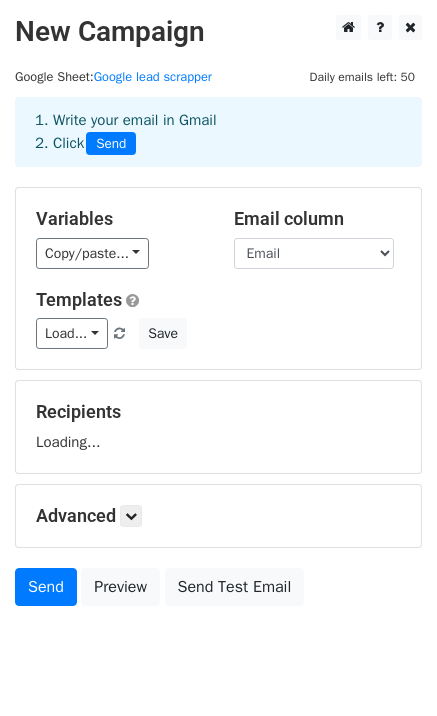 scroll, scrollTop: 0, scrollLeft: 0, axis: both 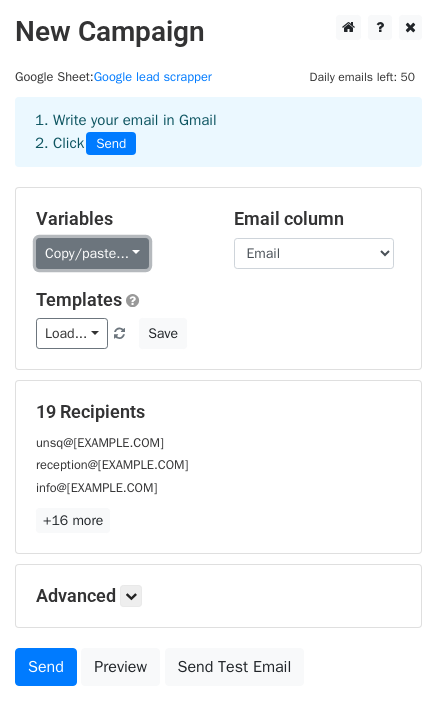 click on "Copy/paste..." at bounding box center (92, 253) 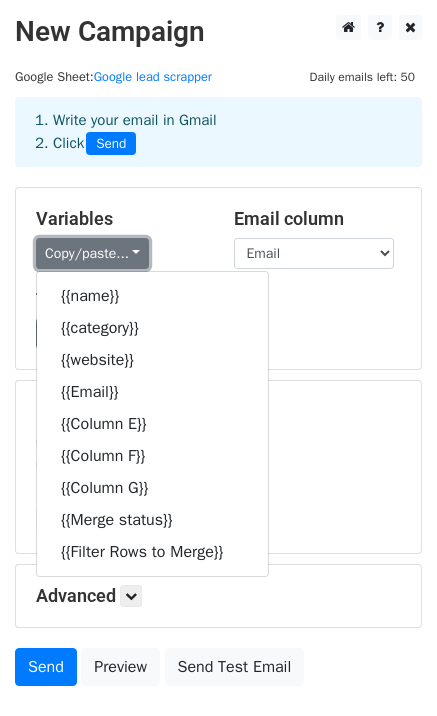 click on "Copy/paste..." at bounding box center (92, 253) 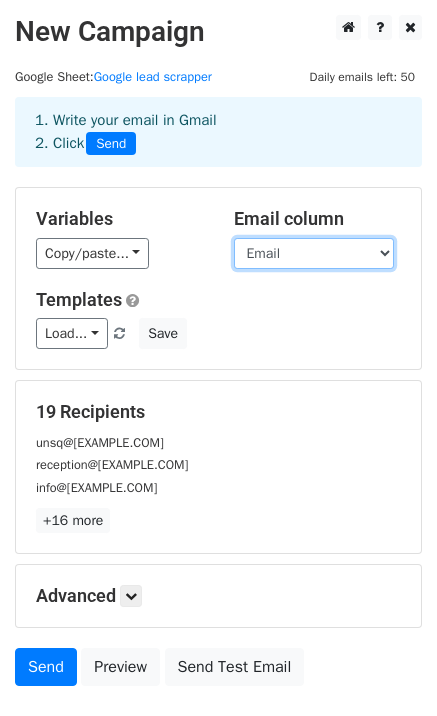 click on "name
category
website
Email
Column E
Column F
Column G
Merge status
Filter Rows to Merge" at bounding box center (314, 253) 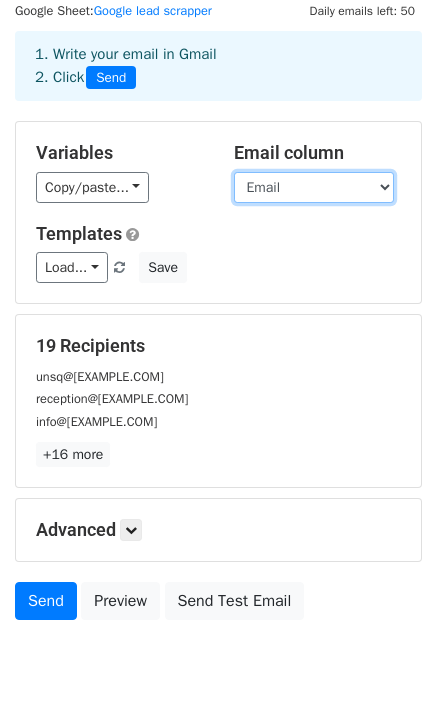 scroll, scrollTop: 72, scrollLeft: 0, axis: vertical 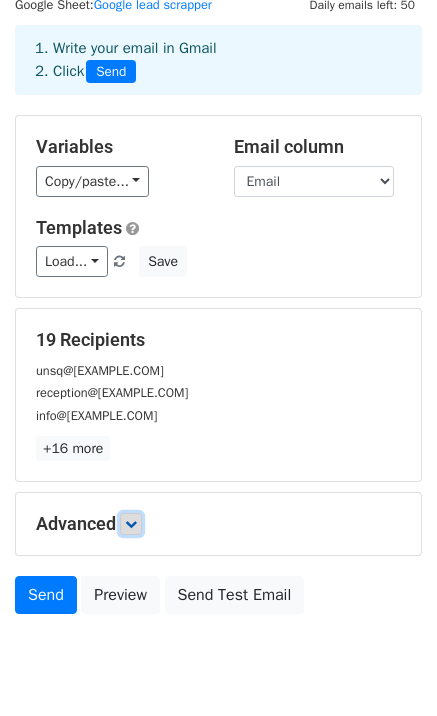 click at bounding box center [131, 524] 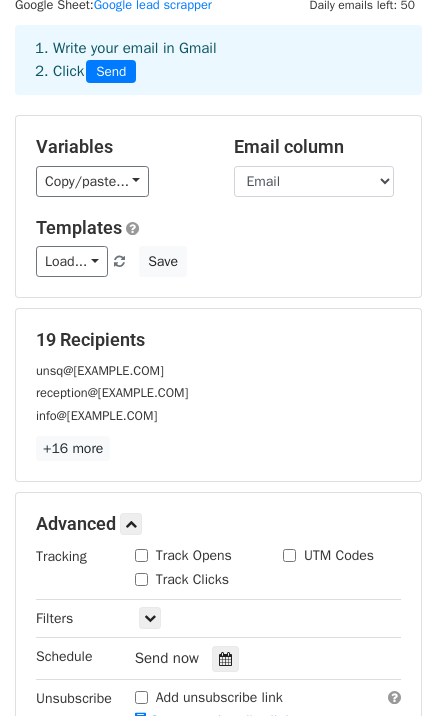 click on "Track Opens" at bounding box center (183, 555) 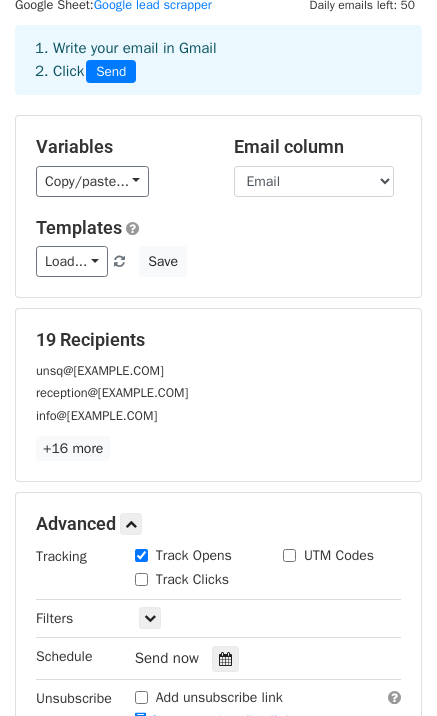 click on "Track Clicks" at bounding box center (141, 579) 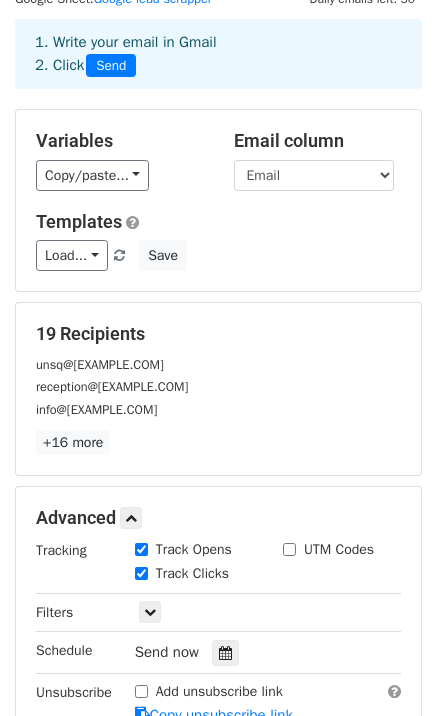 scroll, scrollTop: 75, scrollLeft: 0, axis: vertical 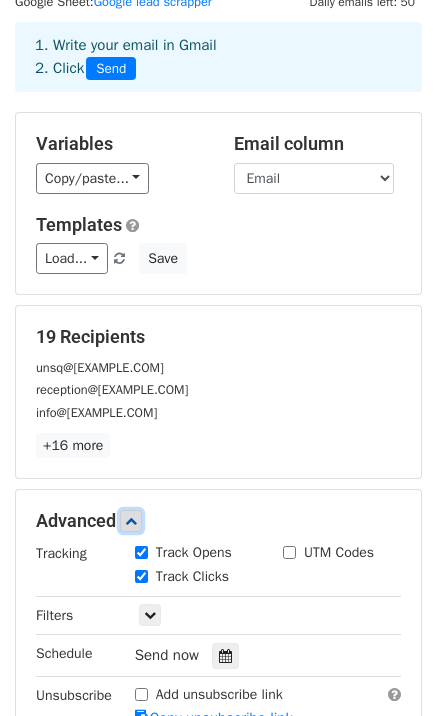 click at bounding box center (131, 521) 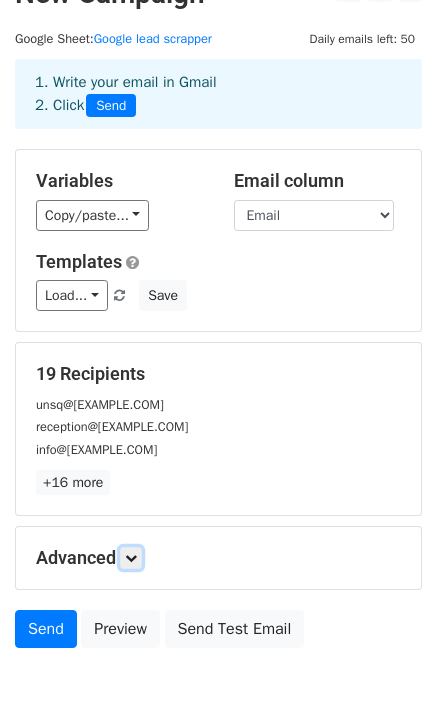 scroll, scrollTop: 0, scrollLeft: 0, axis: both 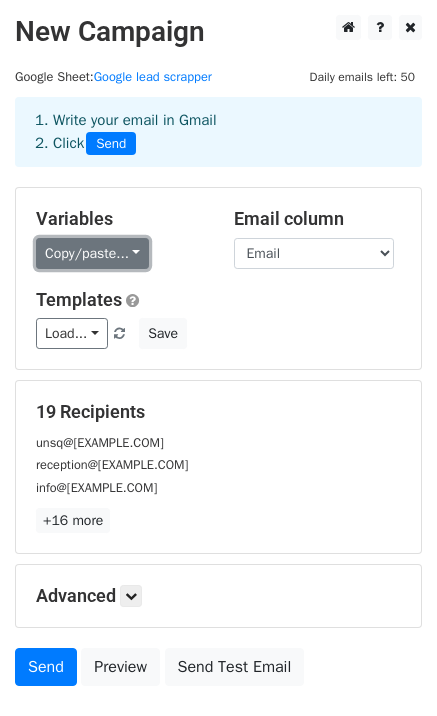 click on "Copy/paste..." at bounding box center (92, 253) 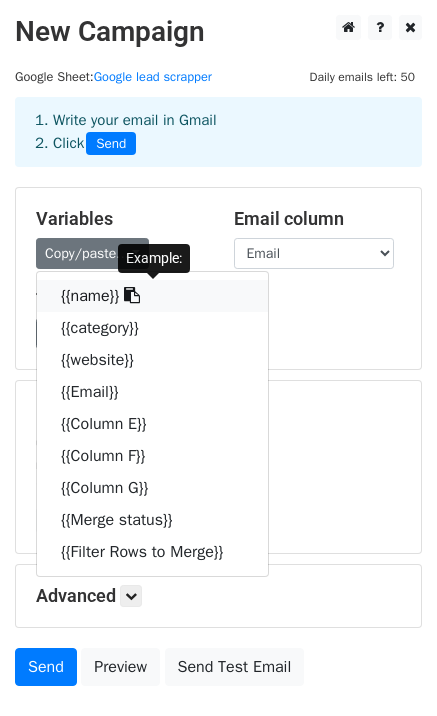 click on "[NAME]" at bounding box center (152, 296) 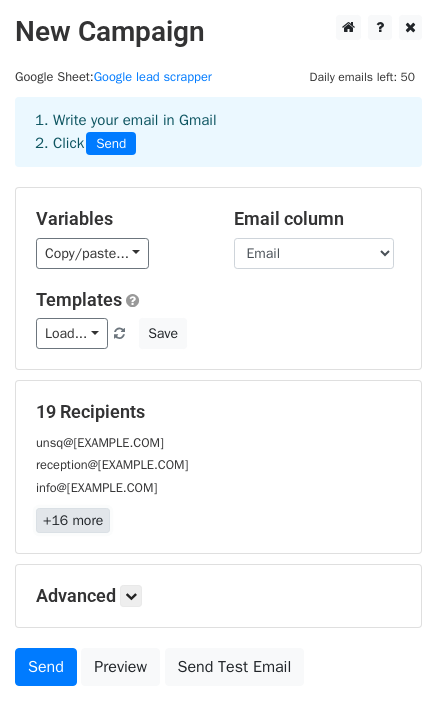 click on "+16 more" at bounding box center (73, 520) 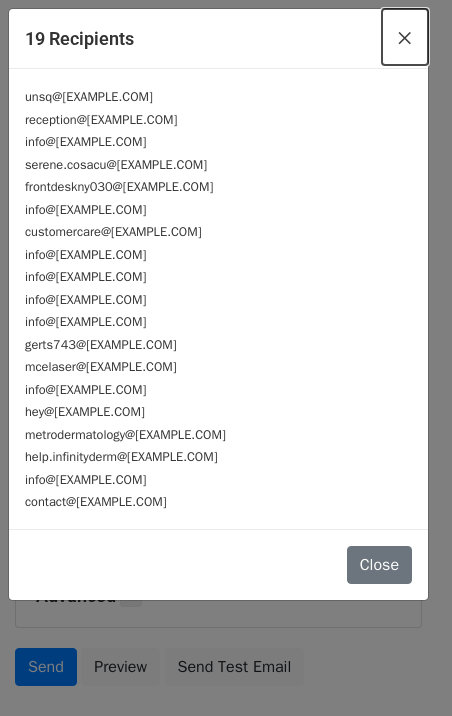 click on "×" at bounding box center (405, 37) 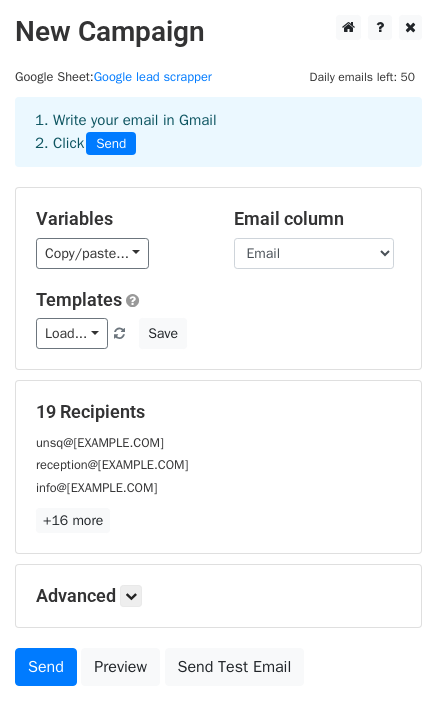click on "info@cliffsideskinandlaser.com" at bounding box center (96, 488) 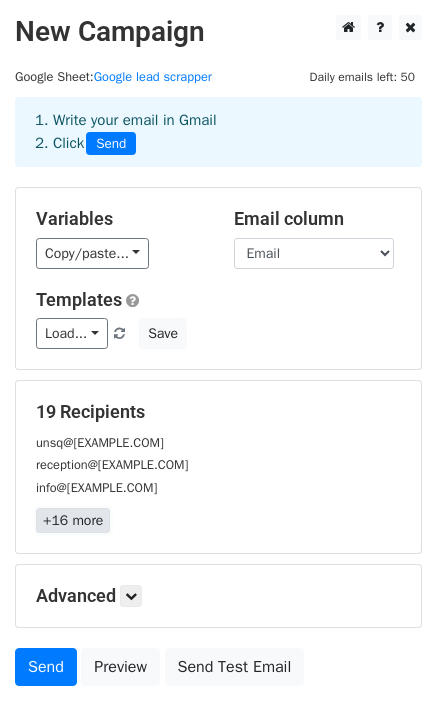 click on "+16 more" at bounding box center (73, 520) 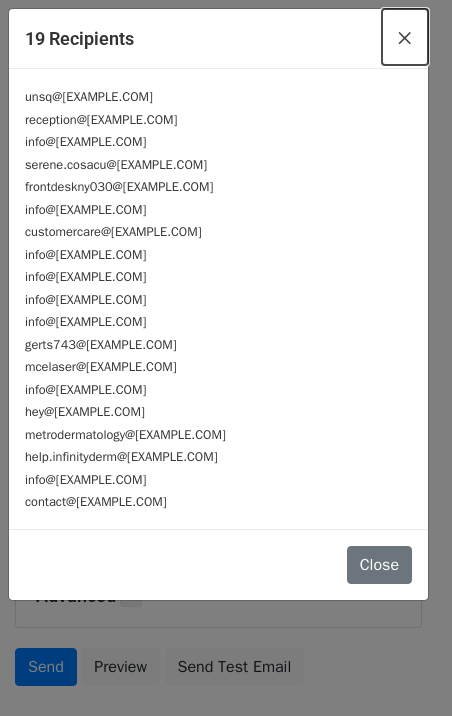 click on "×" at bounding box center [405, 37] 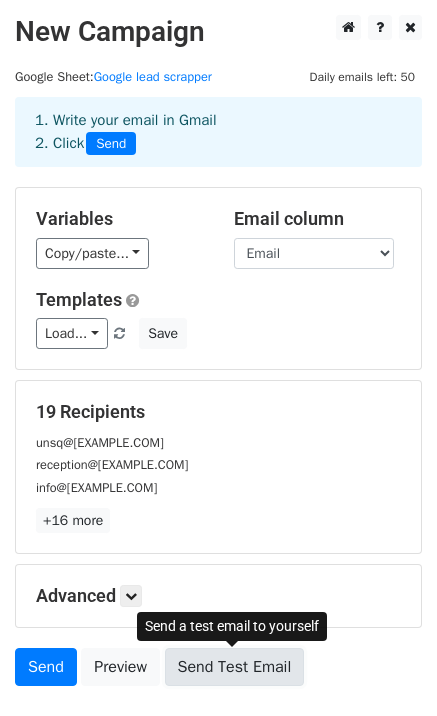 click on "Send Test Email" at bounding box center (235, 667) 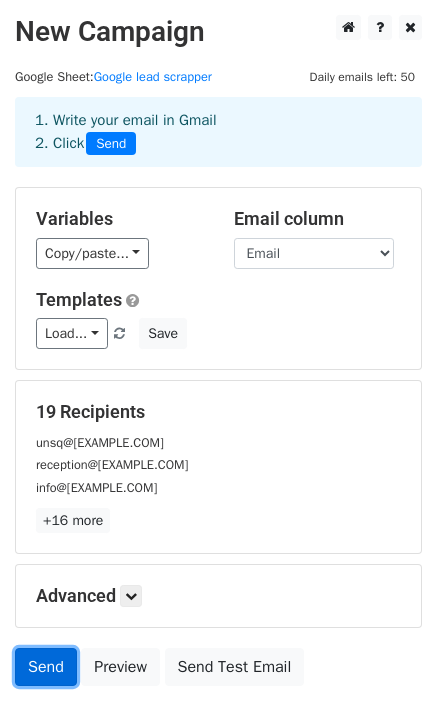 click on "Send" at bounding box center [46, 667] 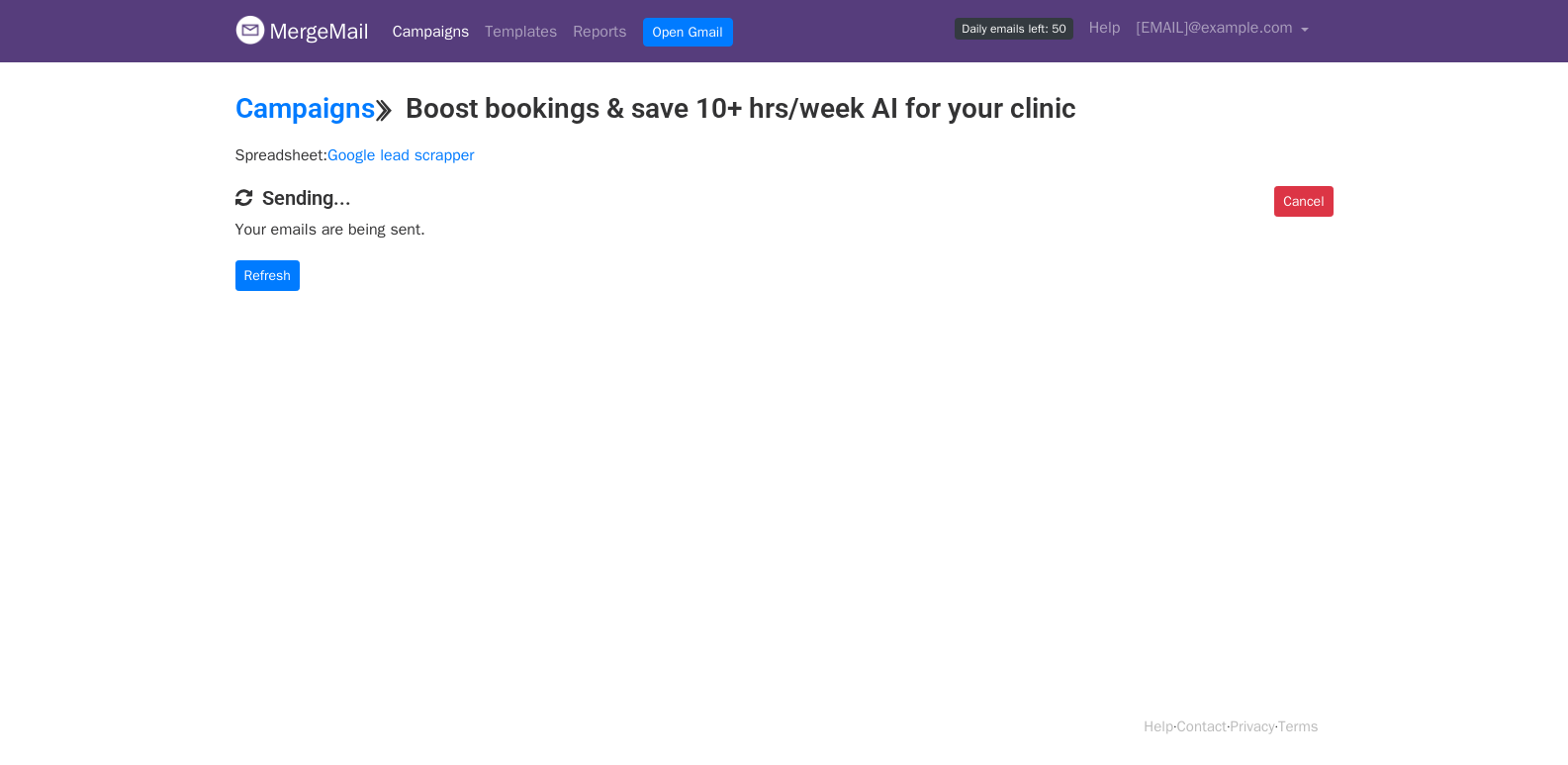 scroll, scrollTop: 0, scrollLeft: 0, axis: both 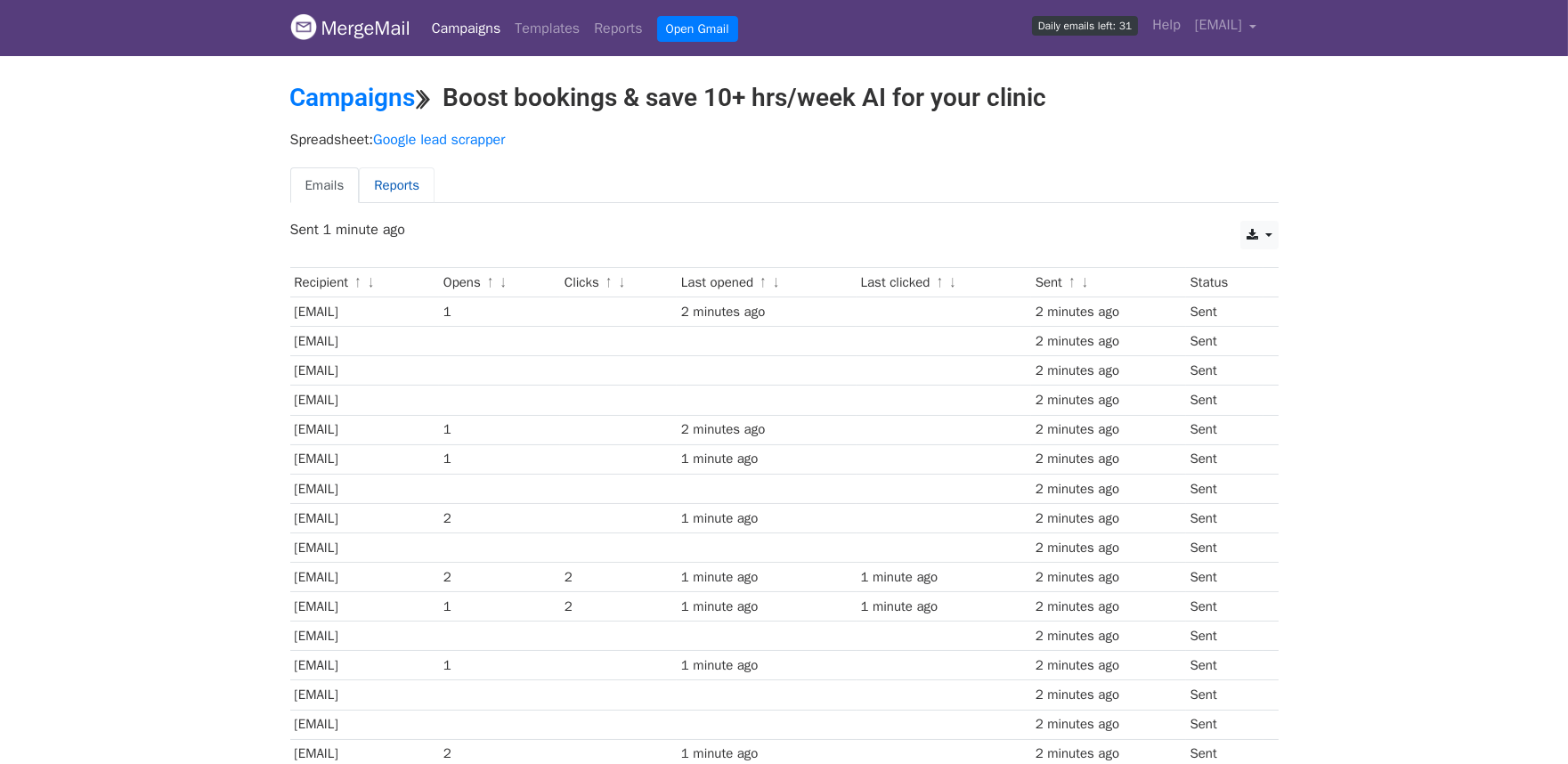 click on "Reports" at bounding box center (396, 185) 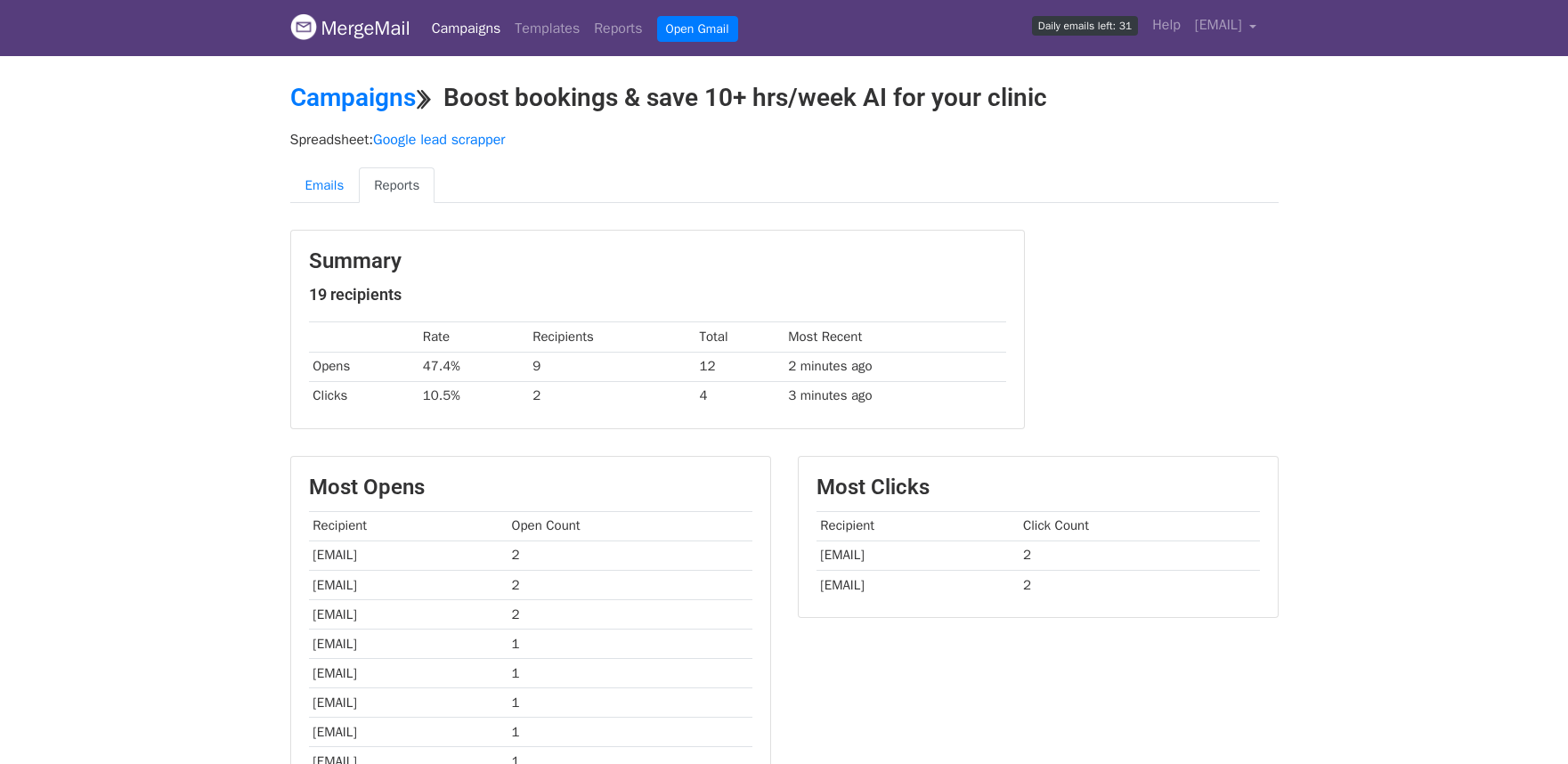 scroll, scrollTop: 0, scrollLeft: 0, axis: both 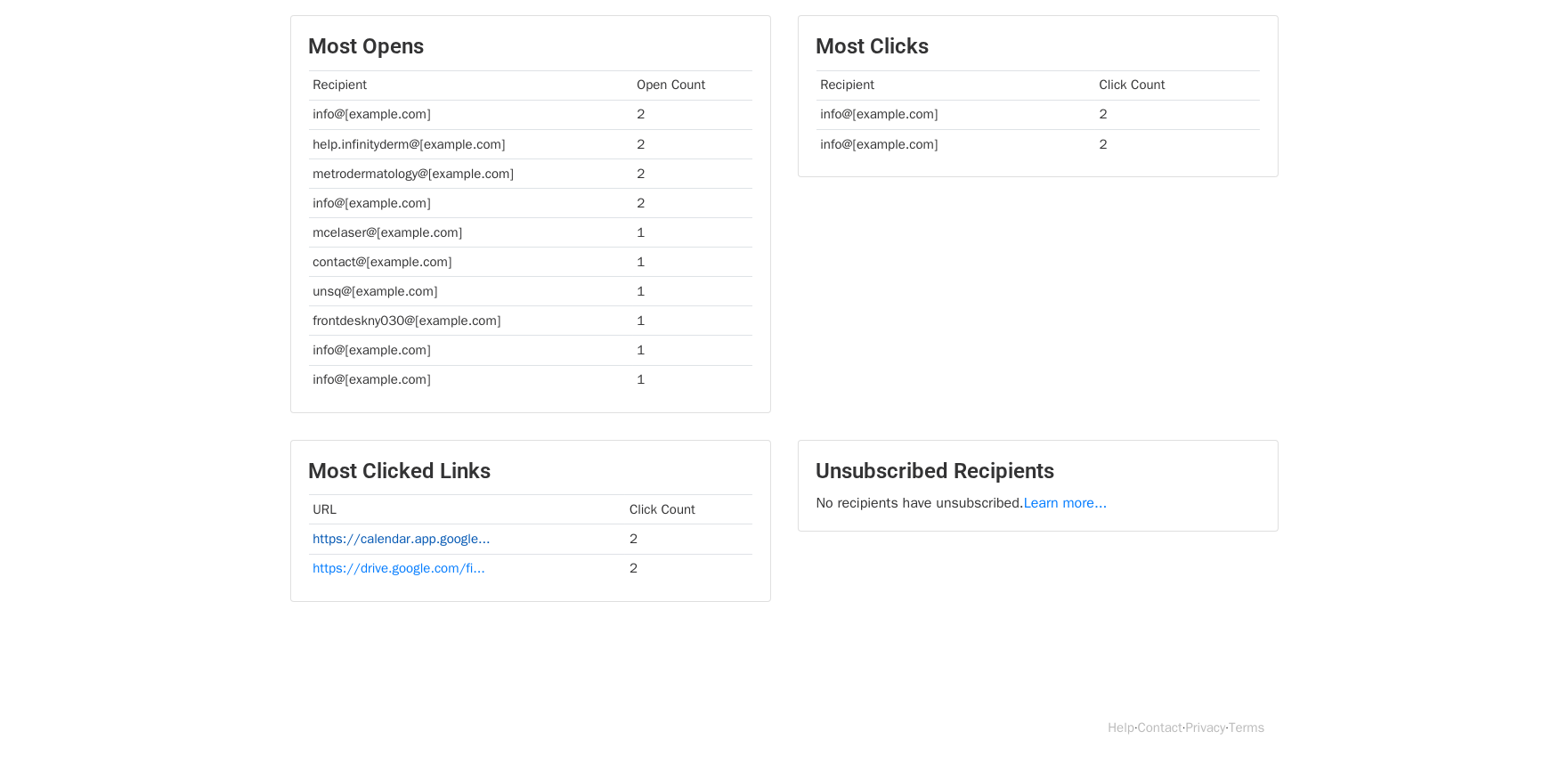 click on "https://calendar.app.google..." at bounding box center [401, 539] 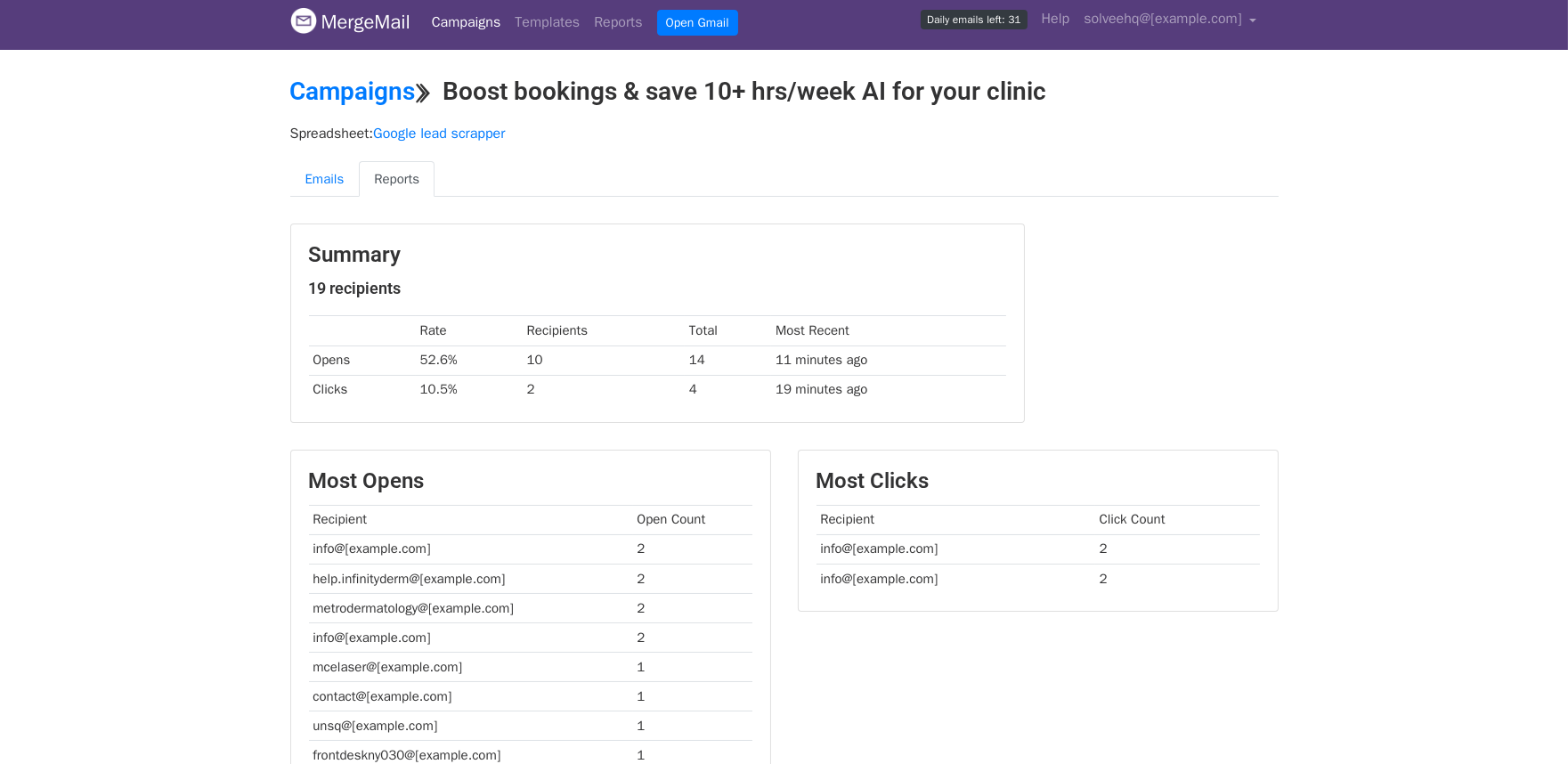 scroll, scrollTop: 0, scrollLeft: 0, axis: both 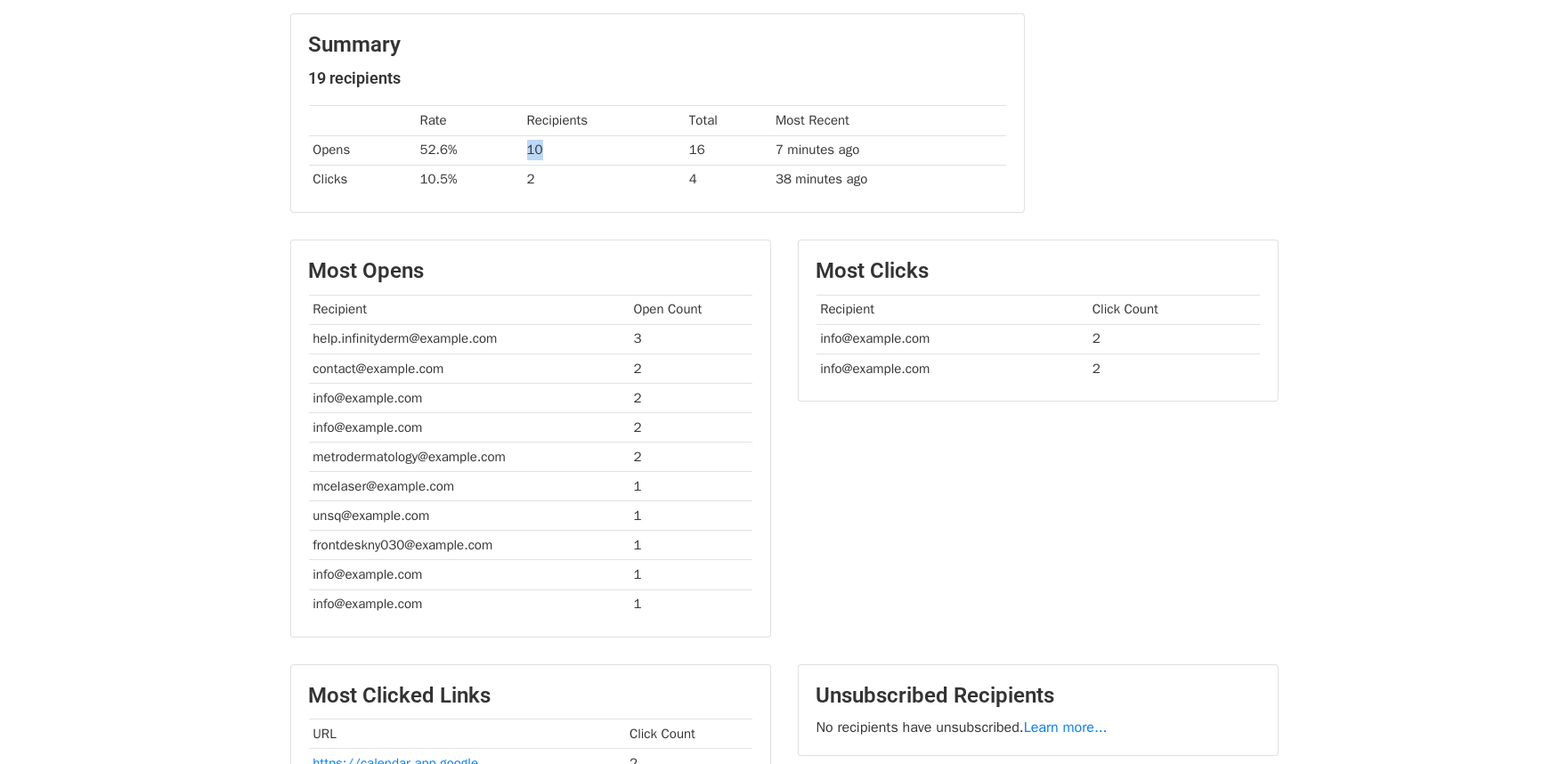 drag, startPoint x: 524, startPoint y: 150, endPoint x: 559, endPoint y: 152, distance: 35.057096 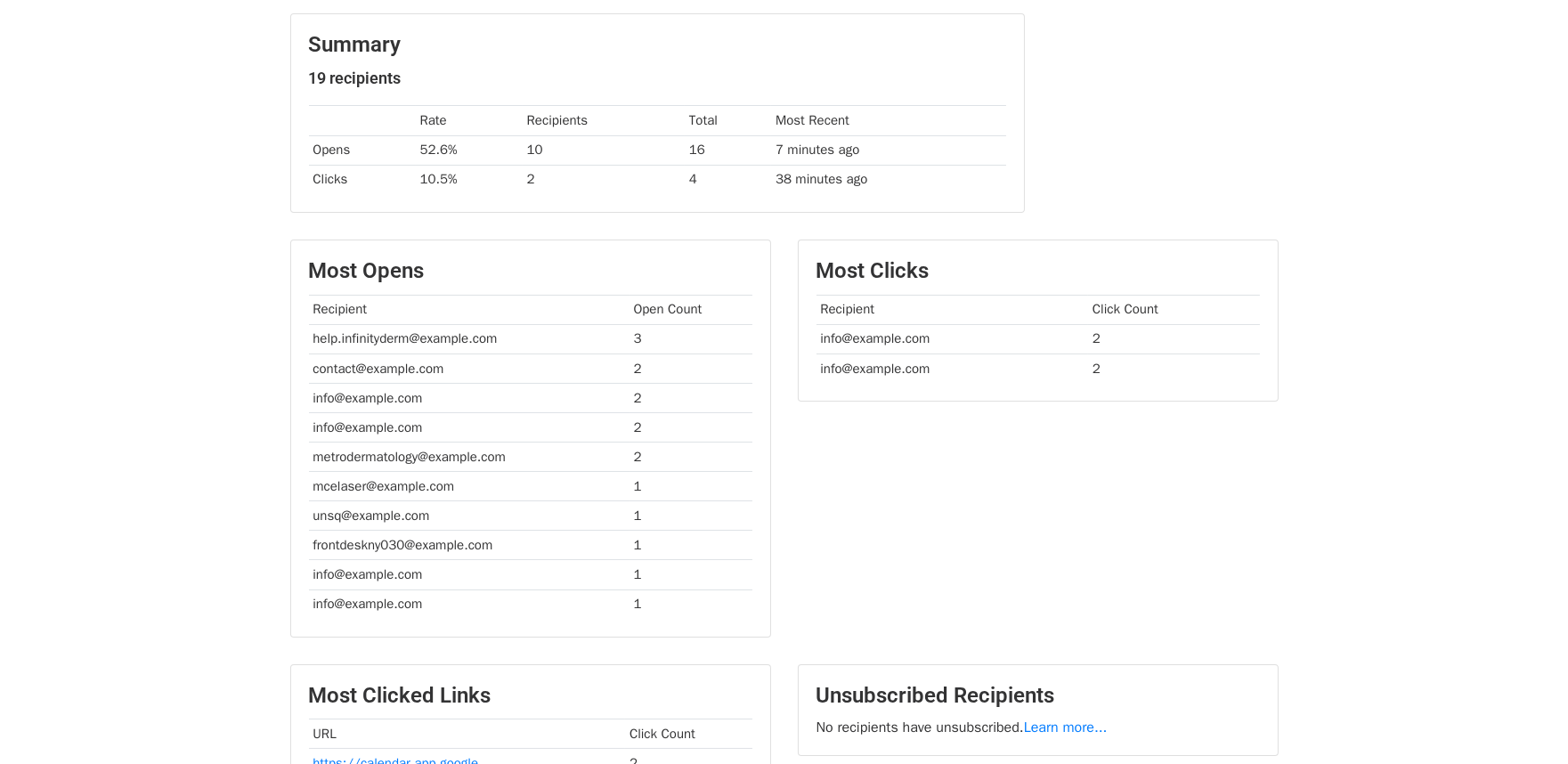click on "2" at bounding box center (604, 179) 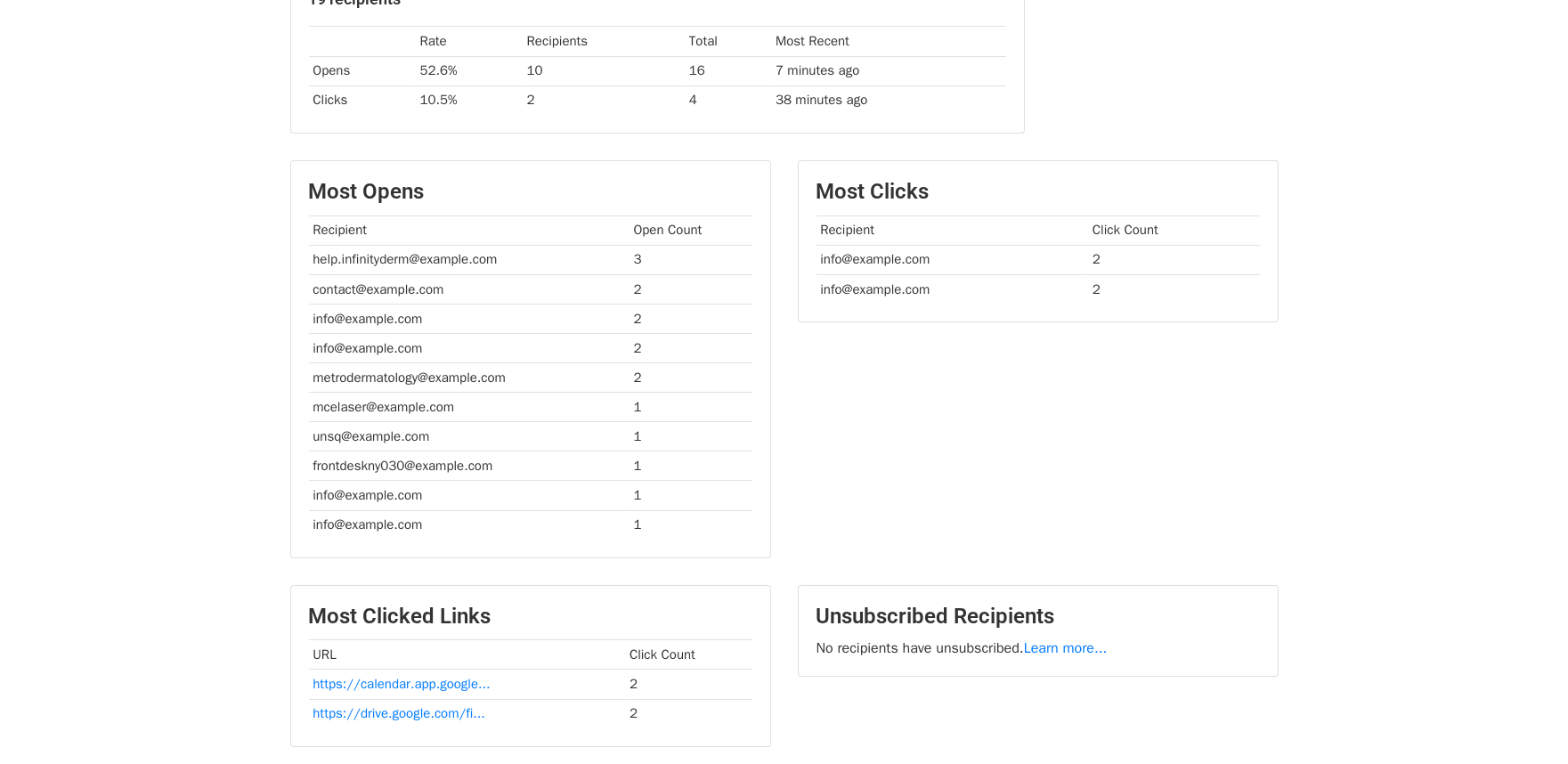 scroll, scrollTop: 295, scrollLeft: 0, axis: vertical 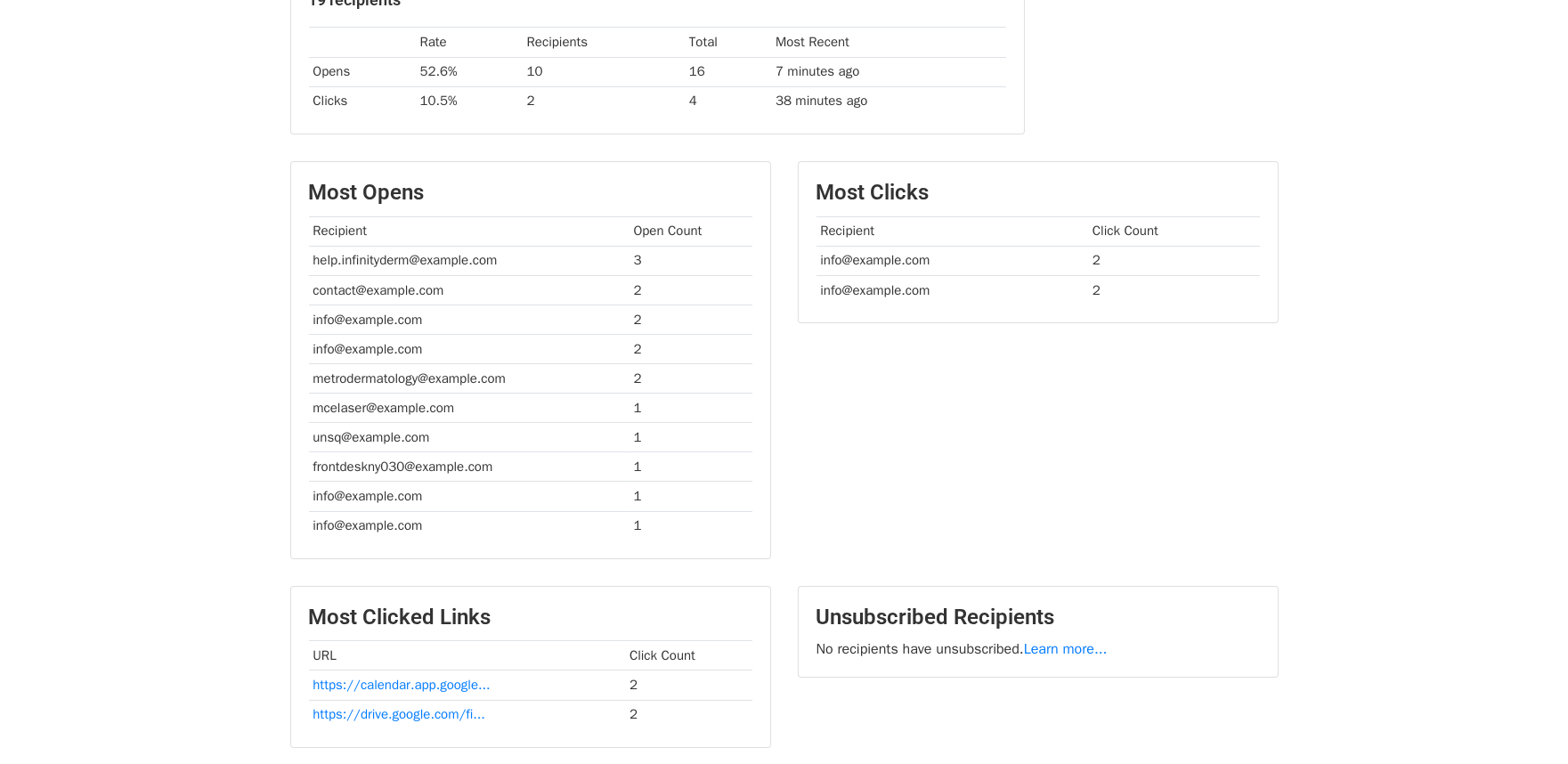 click on "[EMAIL]" at bounding box center [953, 260] 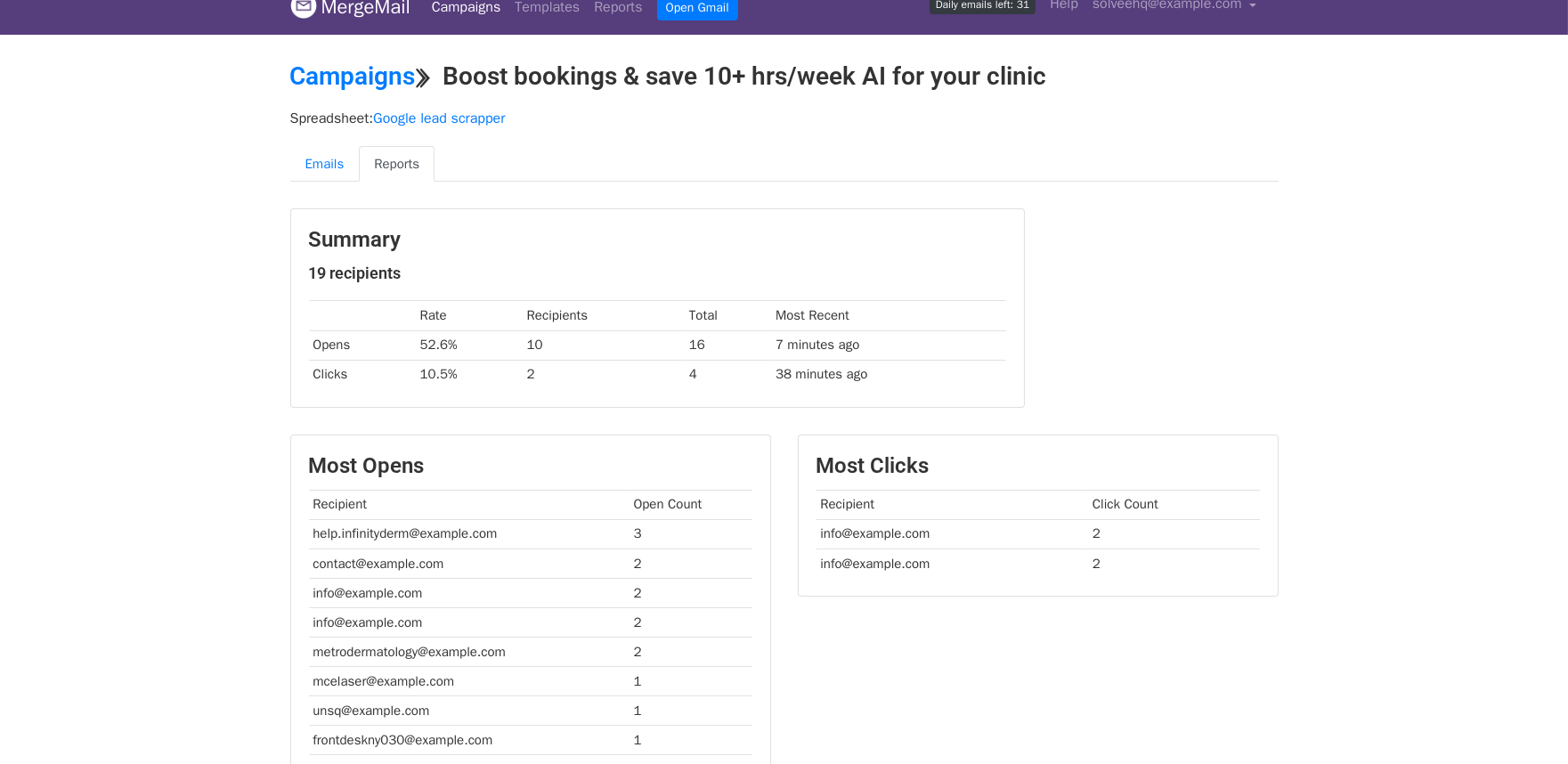 scroll, scrollTop: 0, scrollLeft: 0, axis: both 